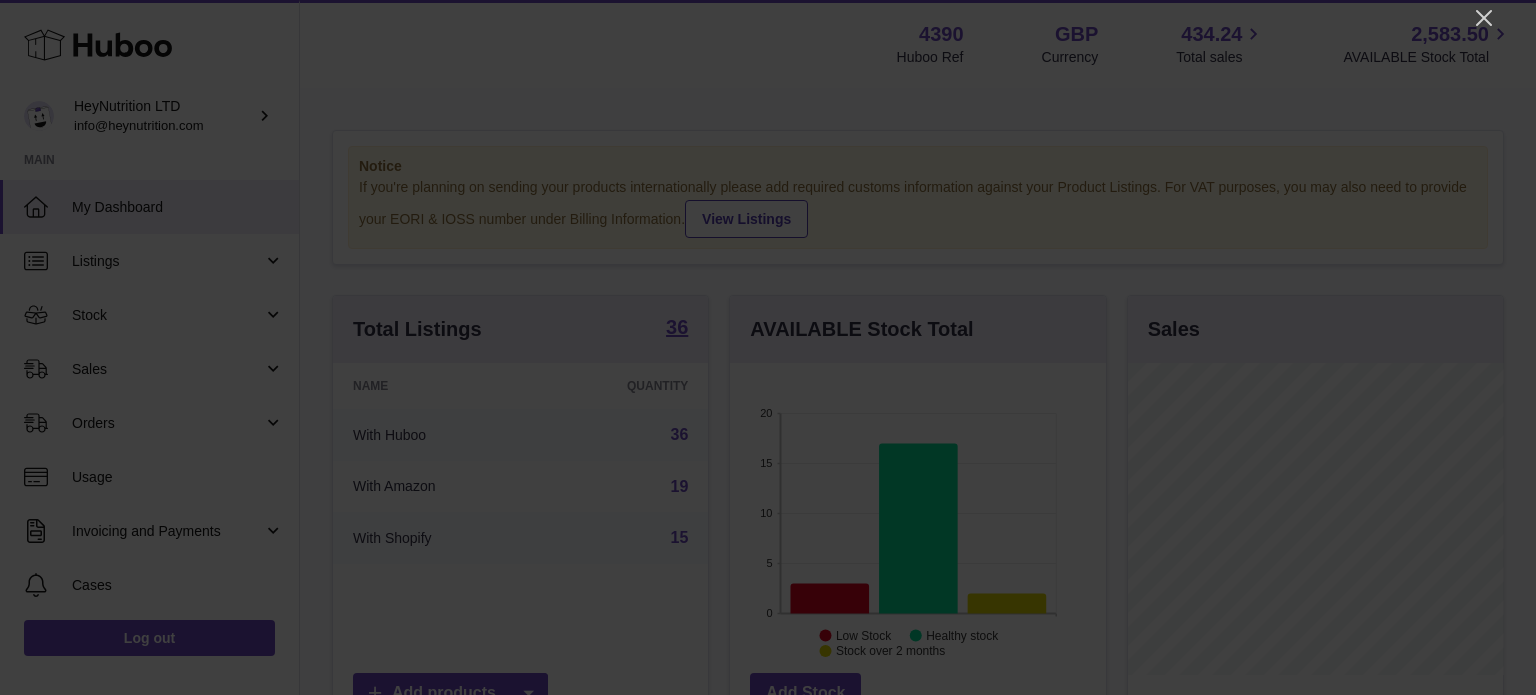 scroll, scrollTop: 0, scrollLeft: 0, axis: both 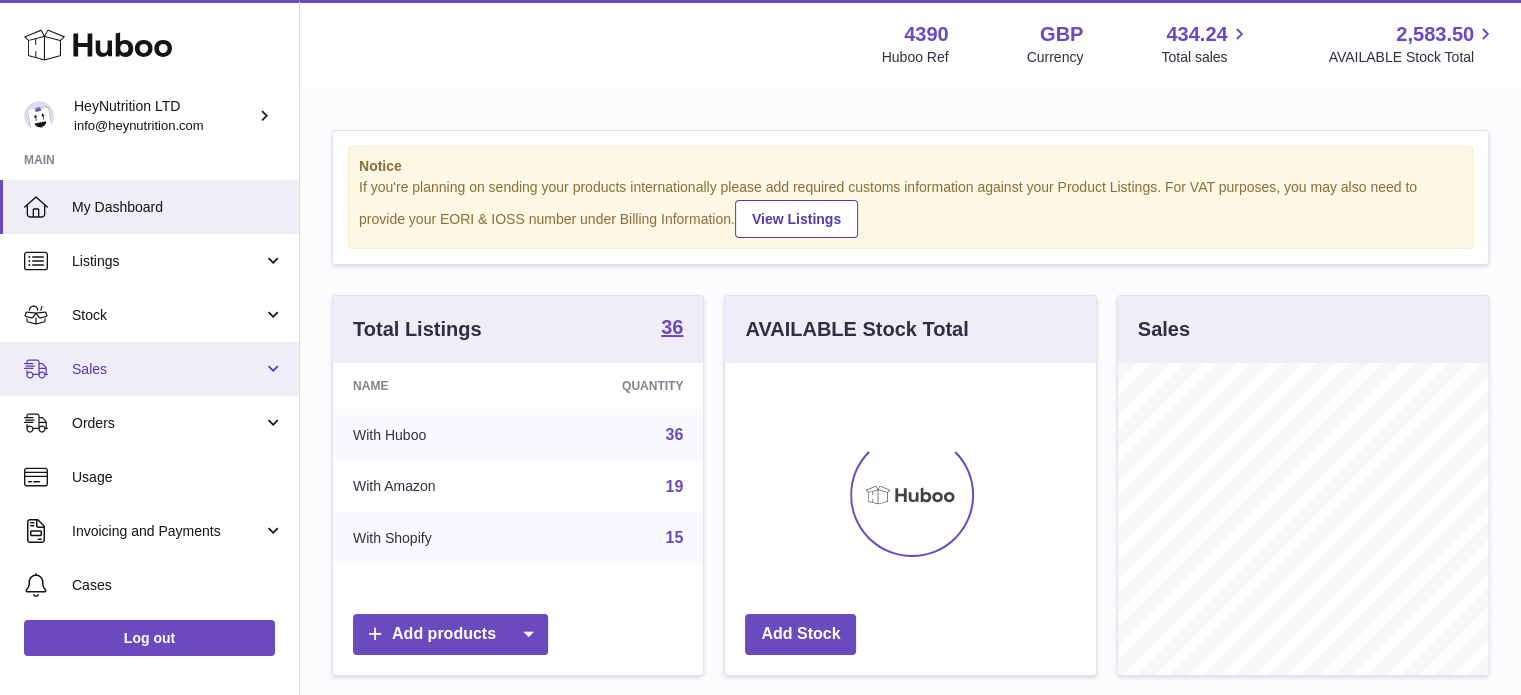 click on "Sales" at bounding box center (167, 369) 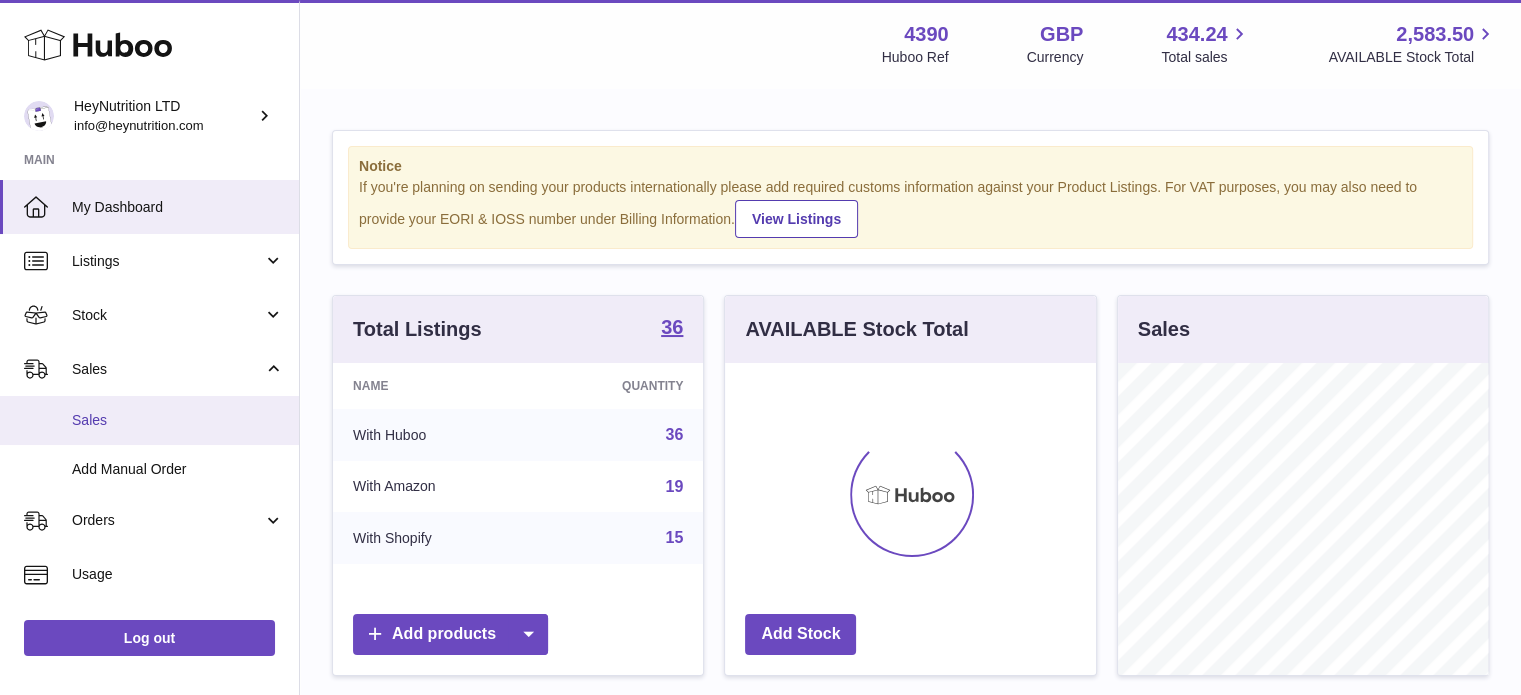 click on "Sales" at bounding box center (178, 420) 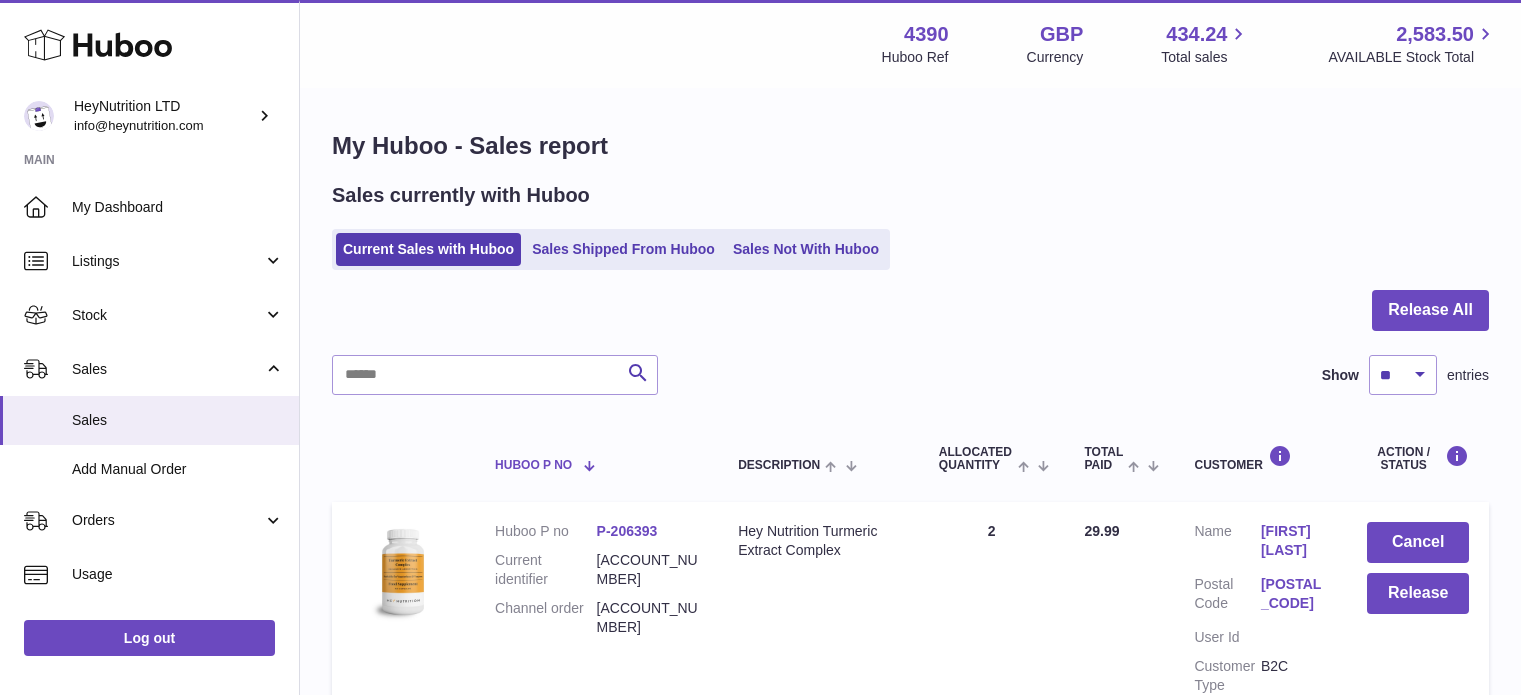 scroll, scrollTop: 0, scrollLeft: 0, axis: both 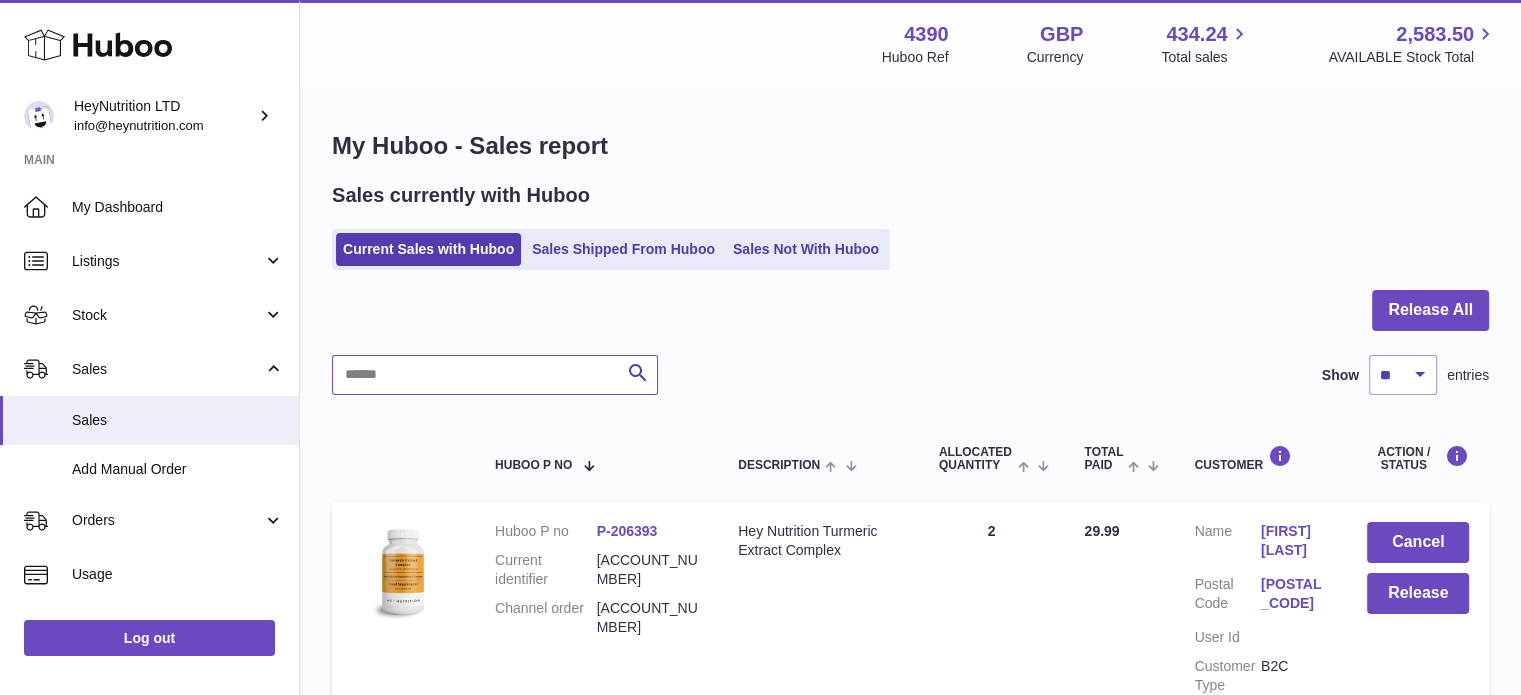 click at bounding box center [495, 375] 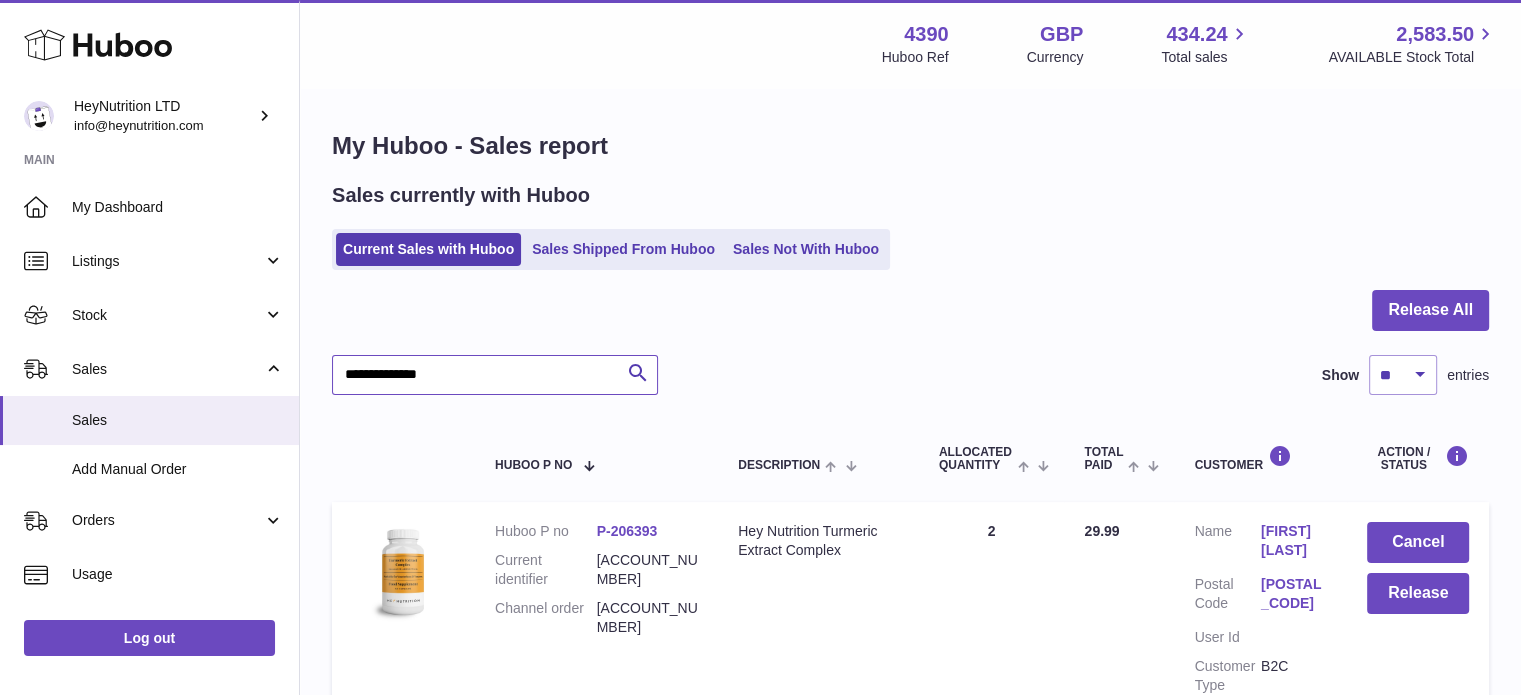 scroll, scrollTop: 300, scrollLeft: 0, axis: vertical 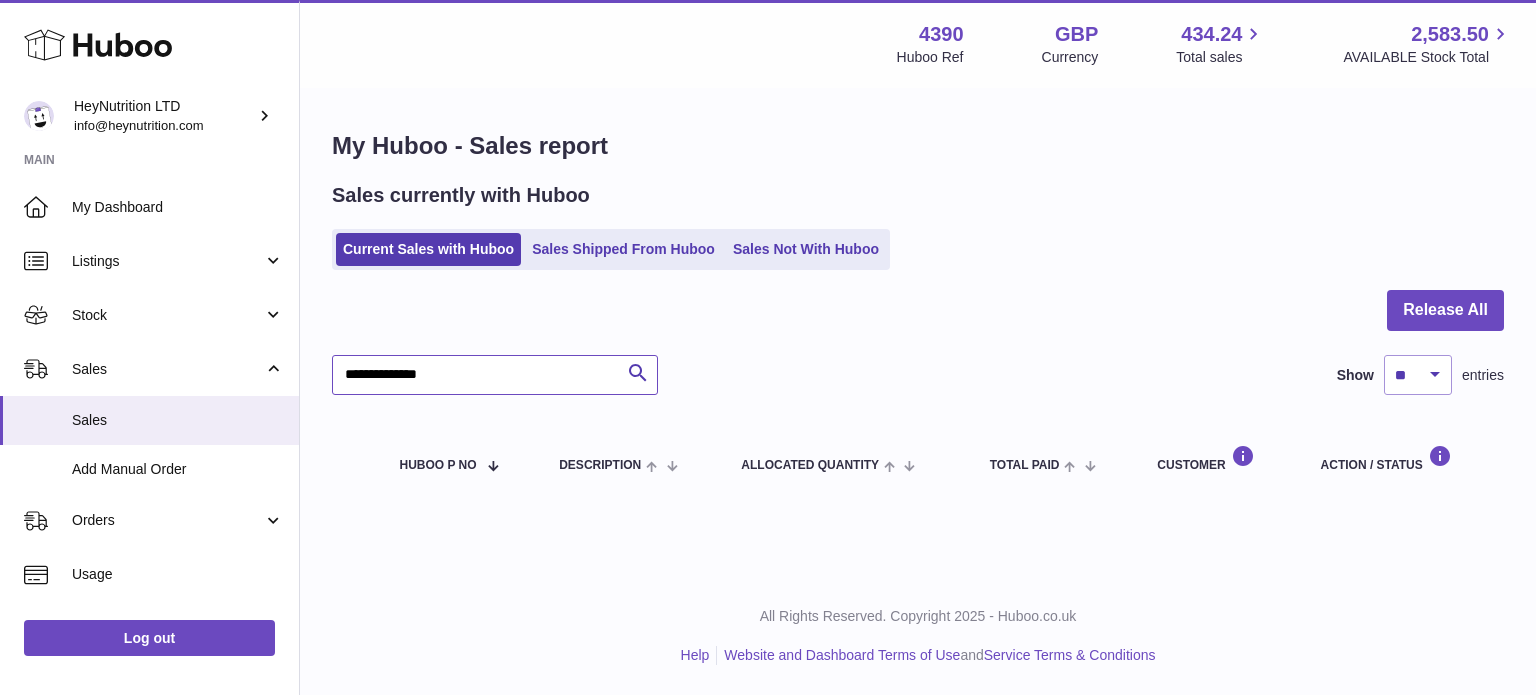 type on "**********" 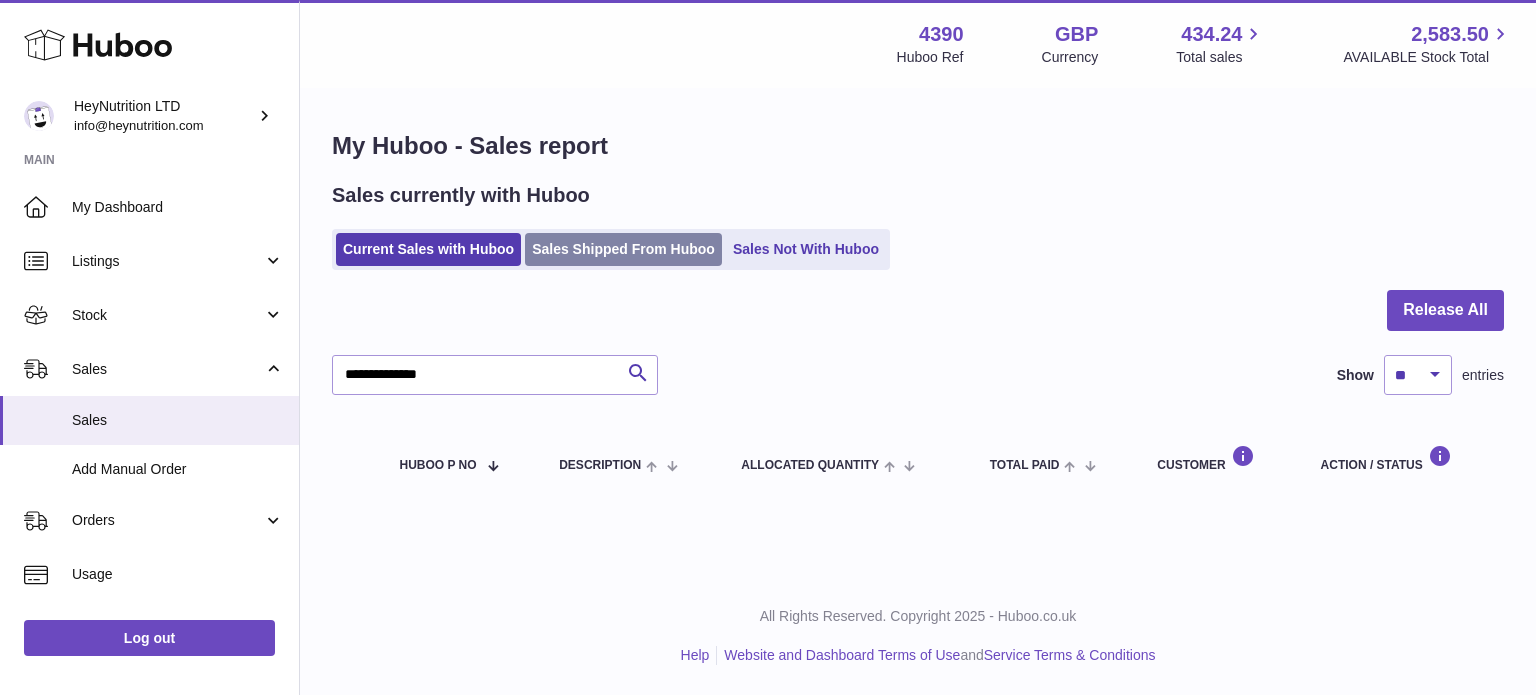 click on "Sales Shipped From Huboo" at bounding box center [623, 249] 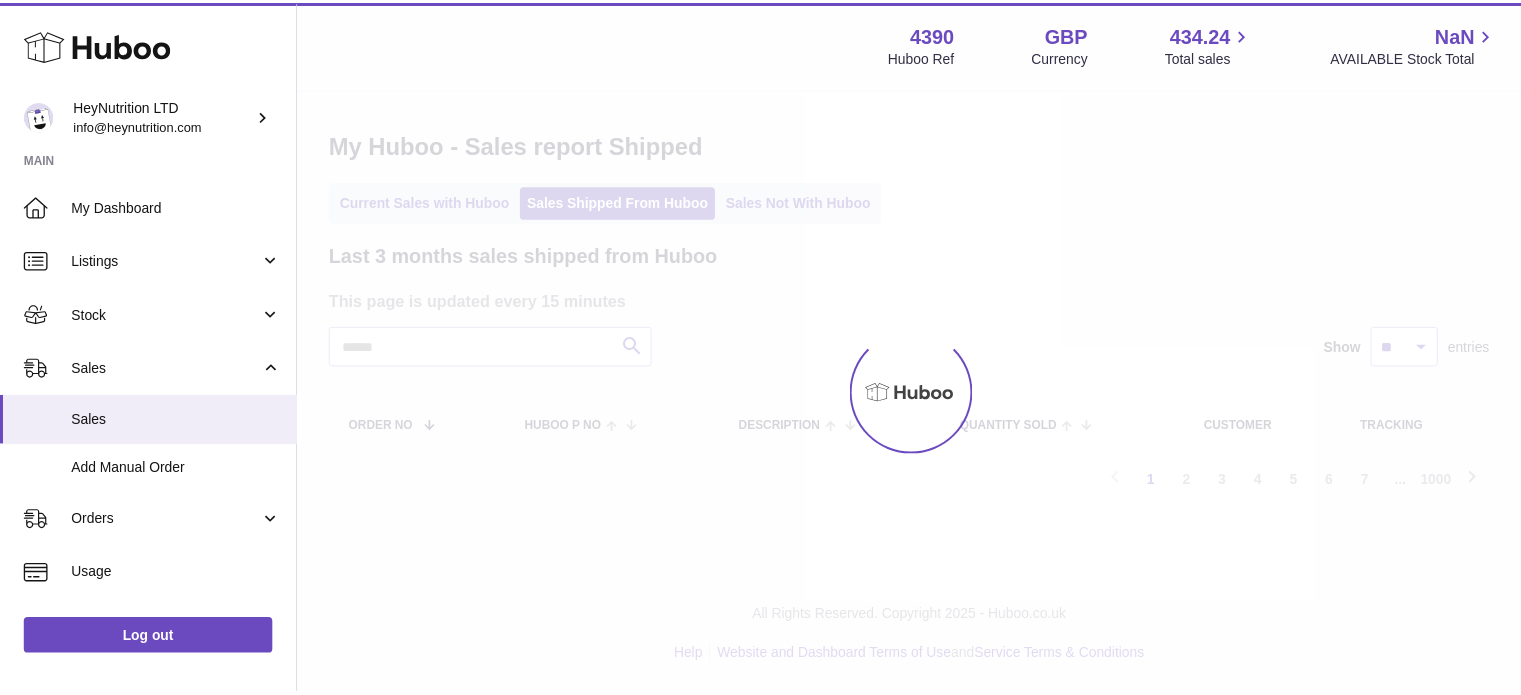 scroll, scrollTop: 0, scrollLeft: 0, axis: both 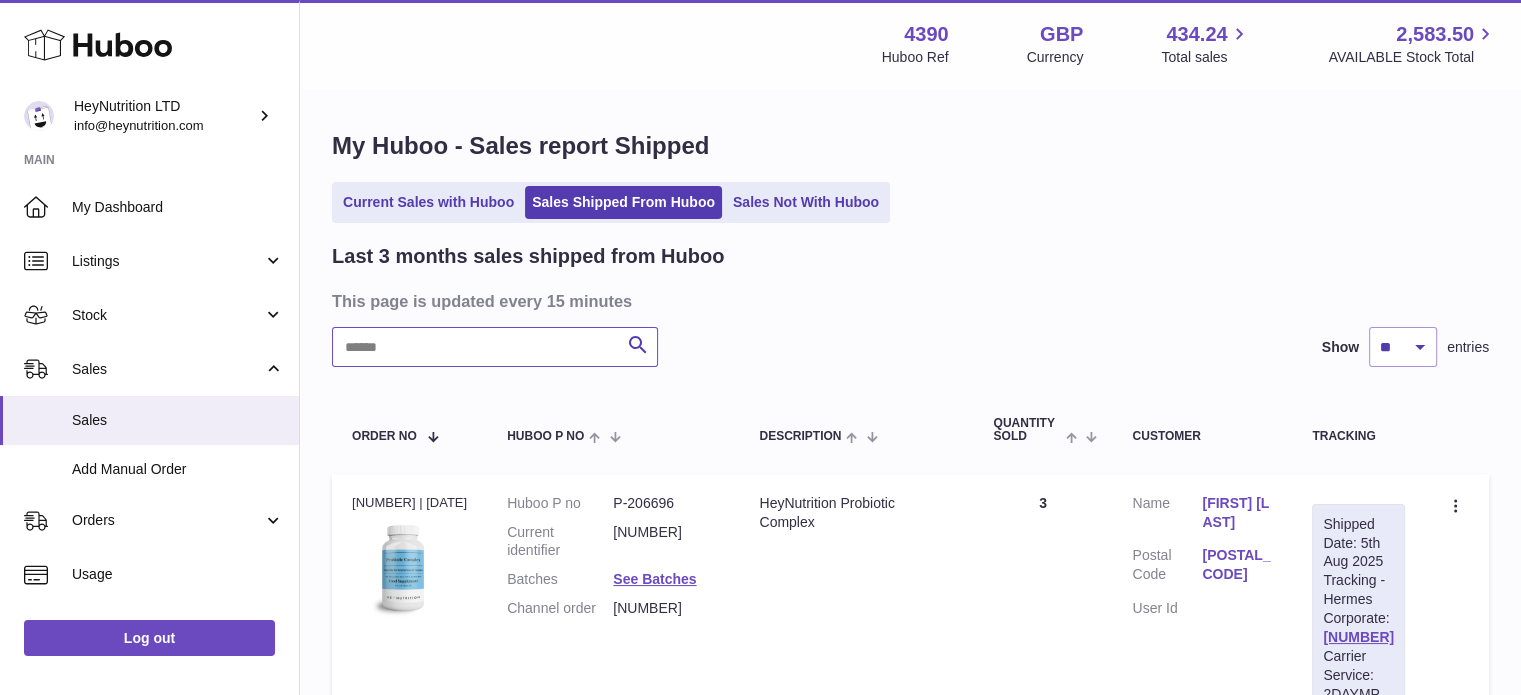click at bounding box center (495, 347) 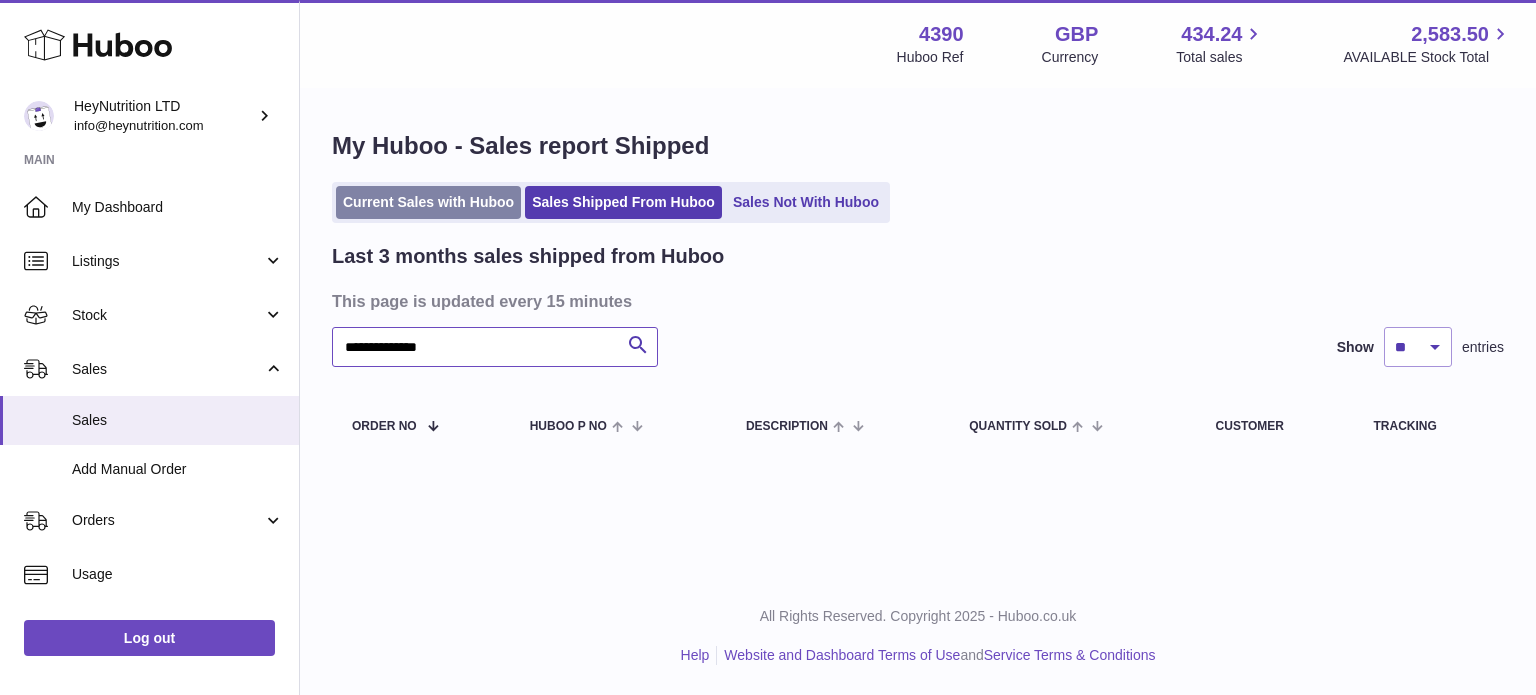 type on "**********" 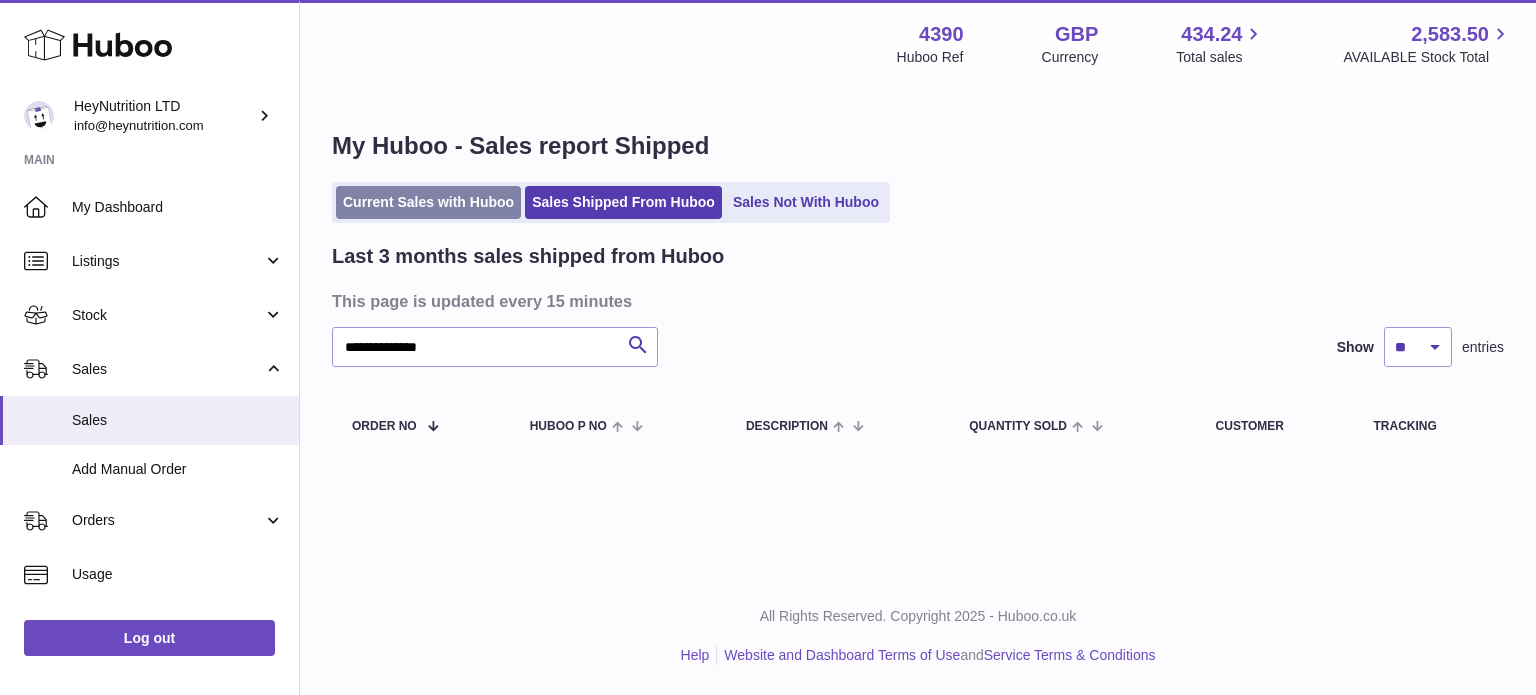 click on "Current Sales with Huboo" at bounding box center (428, 202) 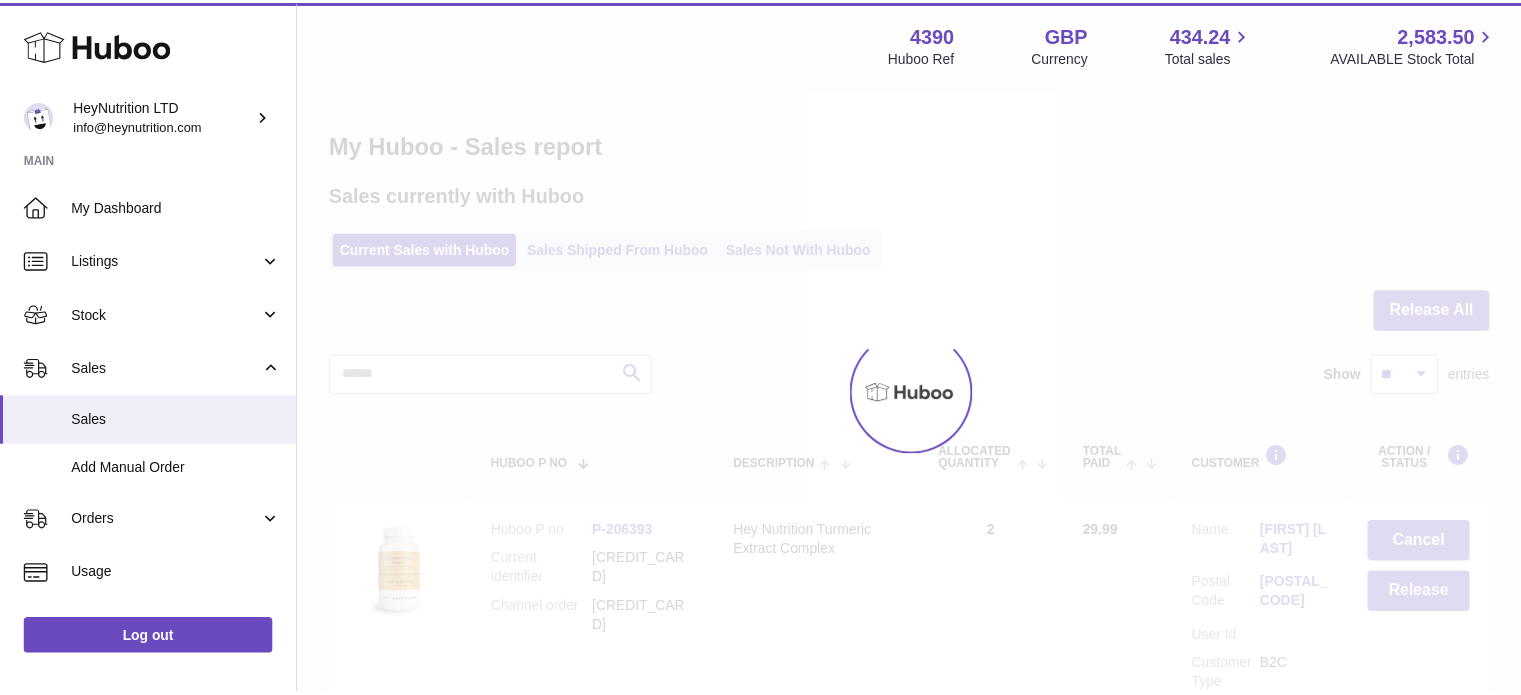 scroll, scrollTop: 0, scrollLeft: 0, axis: both 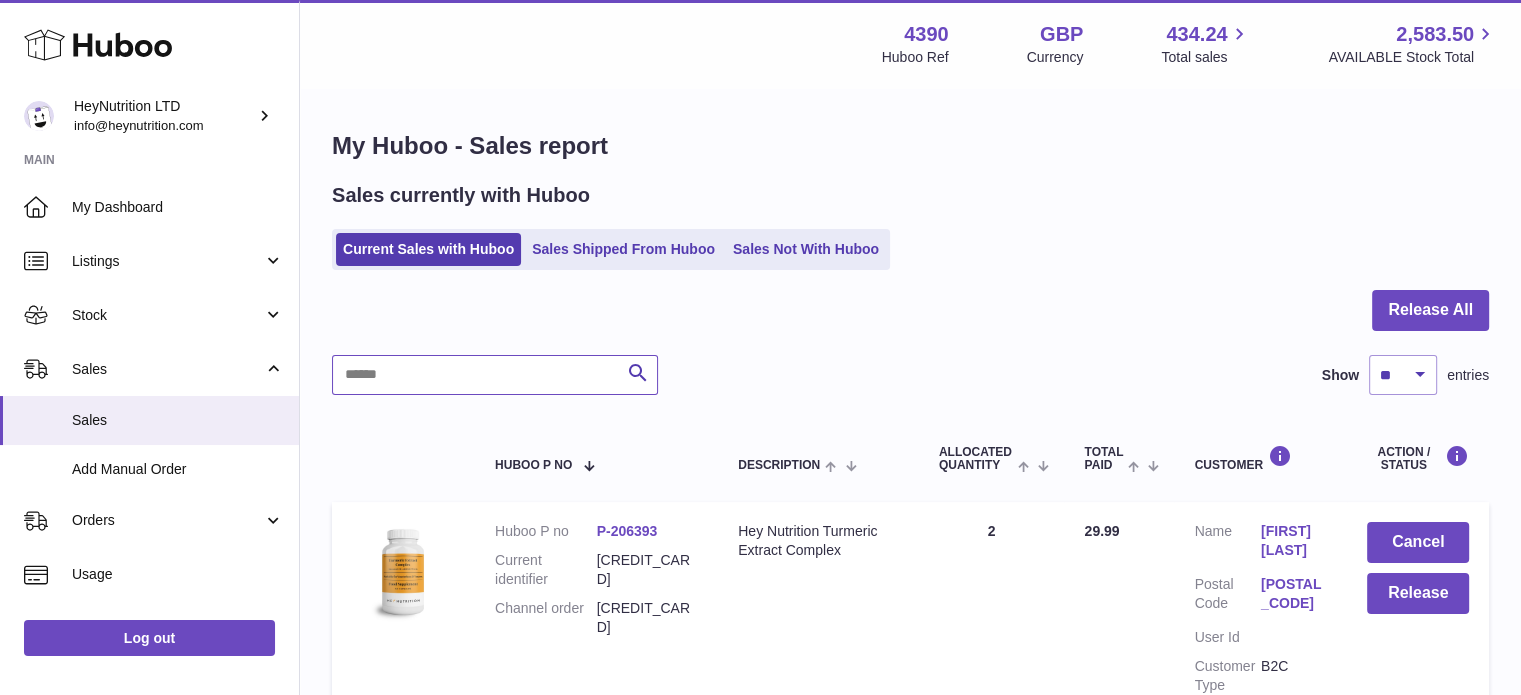 click at bounding box center [495, 375] 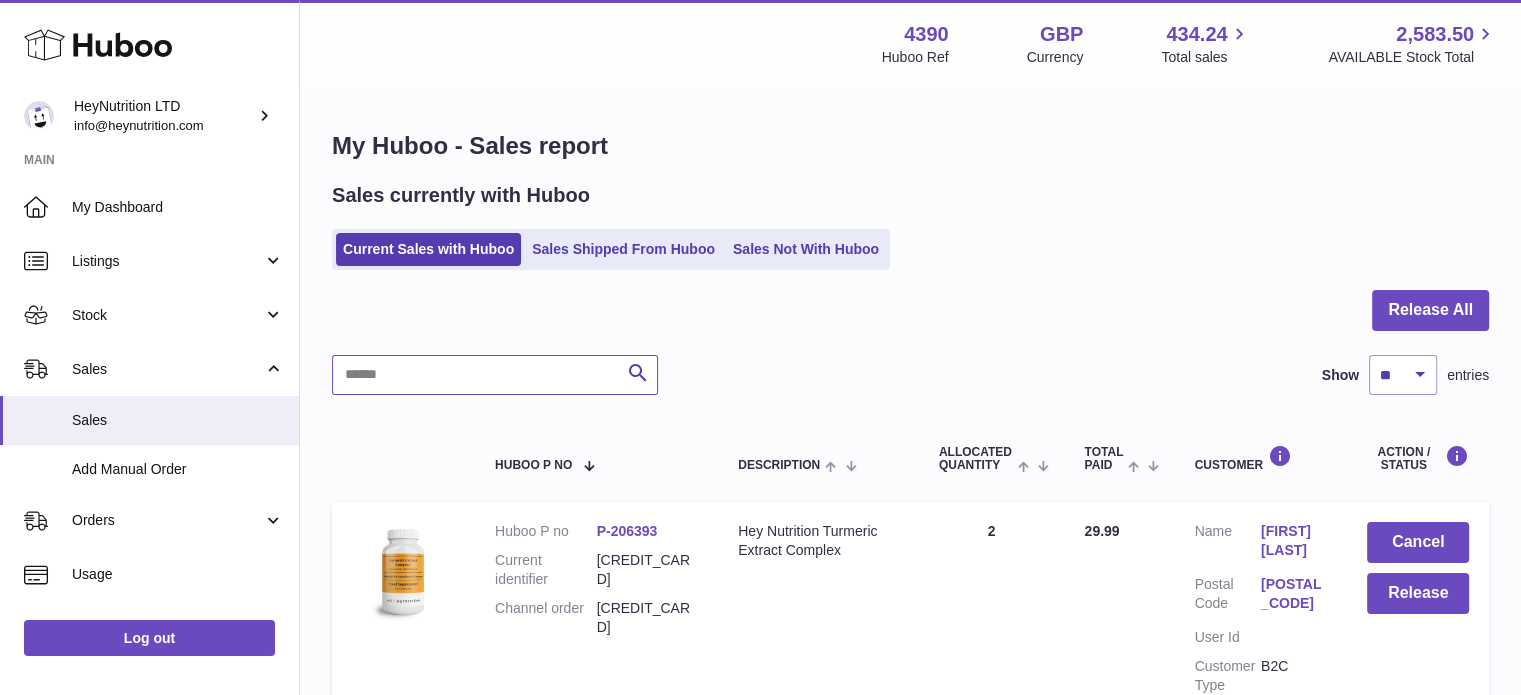 paste on "**********" 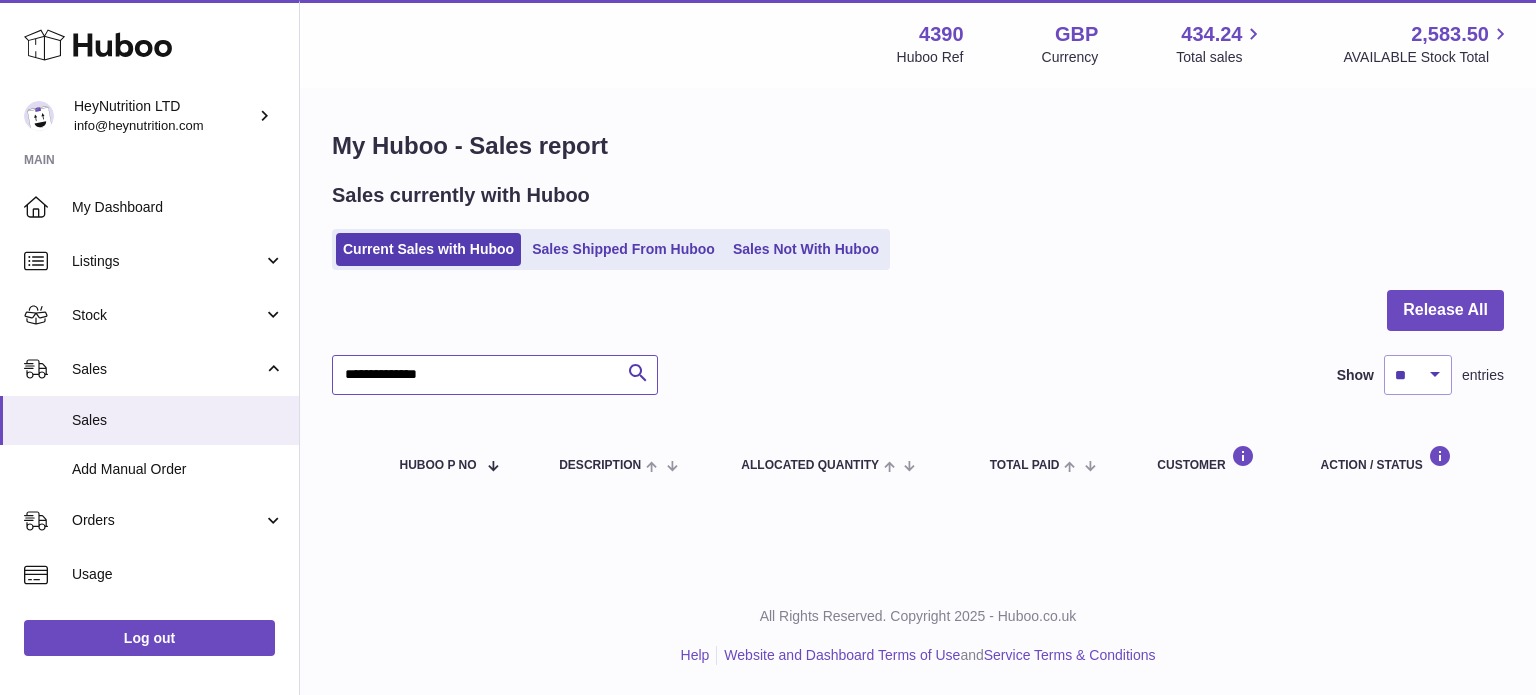 type on "**********" 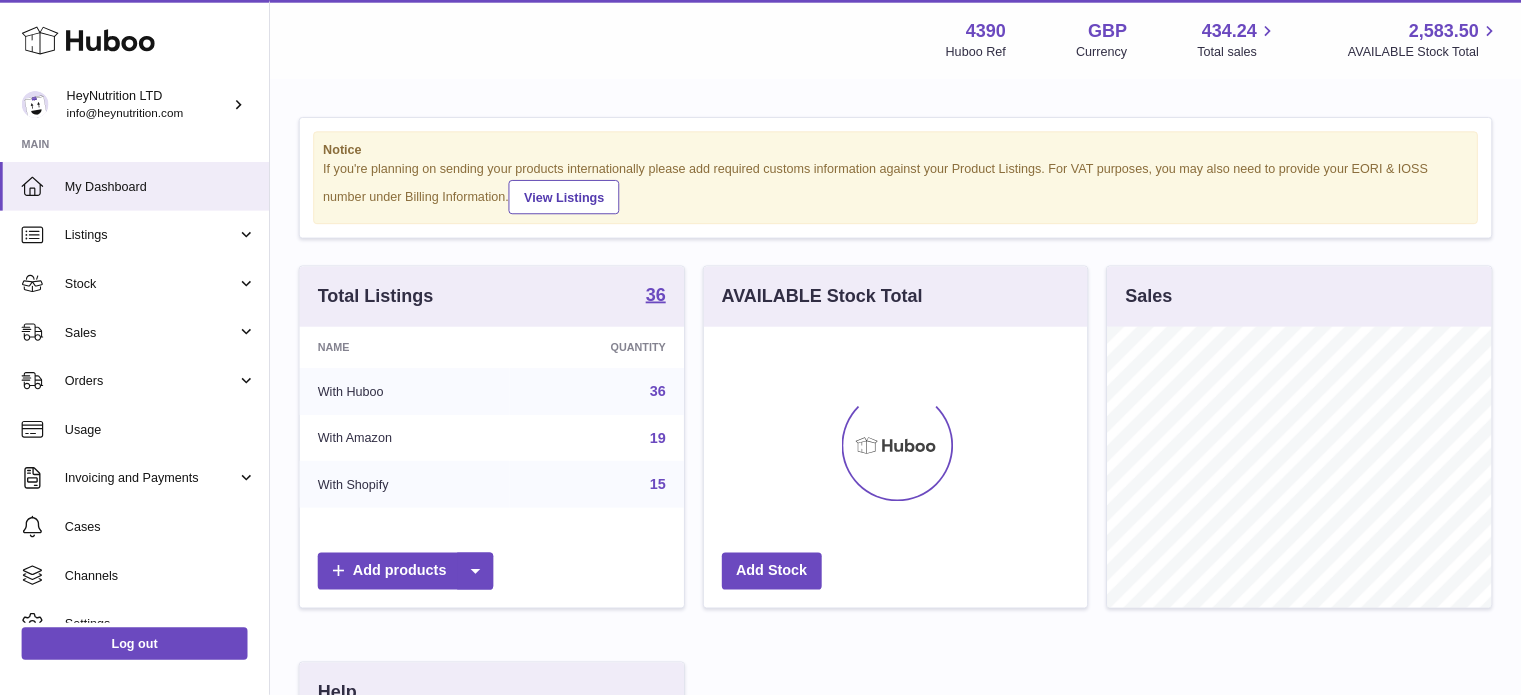scroll, scrollTop: 0, scrollLeft: 0, axis: both 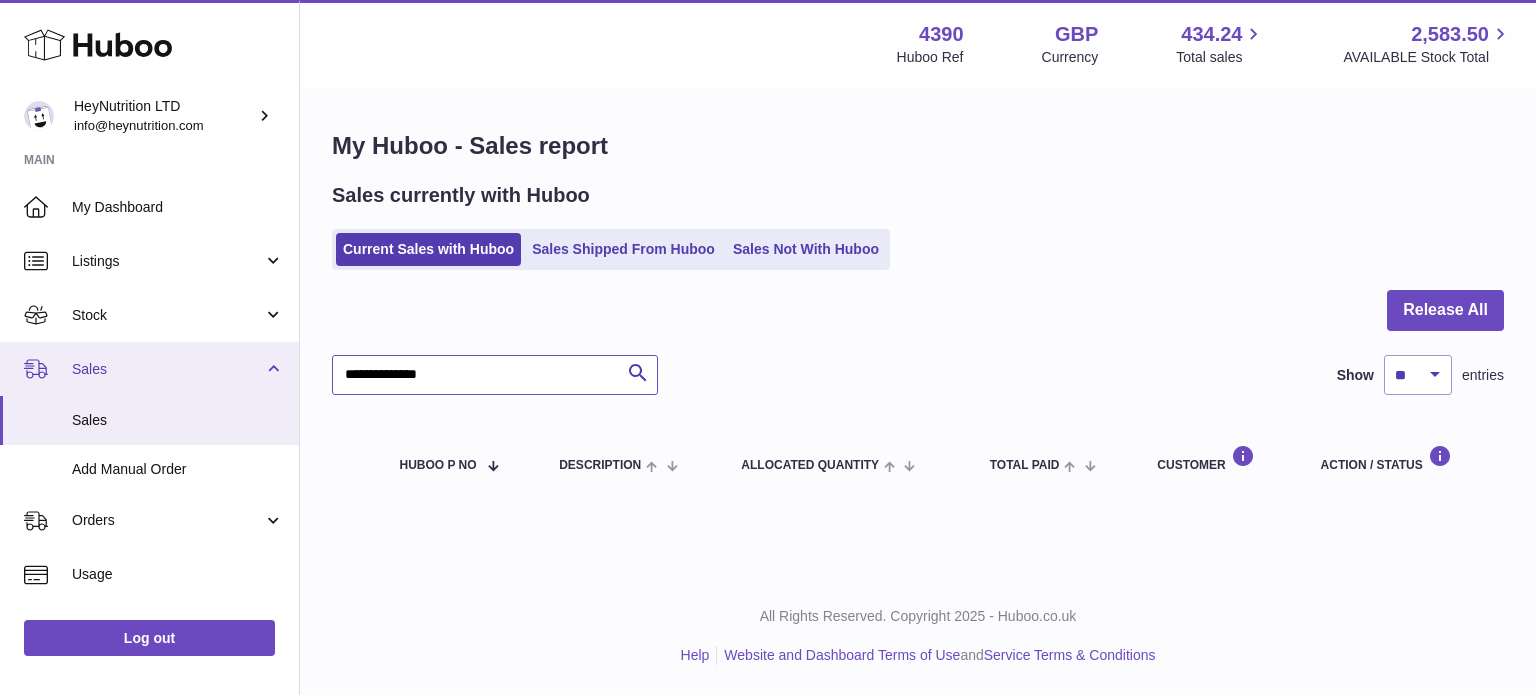 drag, startPoint x: 527, startPoint y: 375, endPoint x: 40, endPoint y: 345, distance: 487.92316 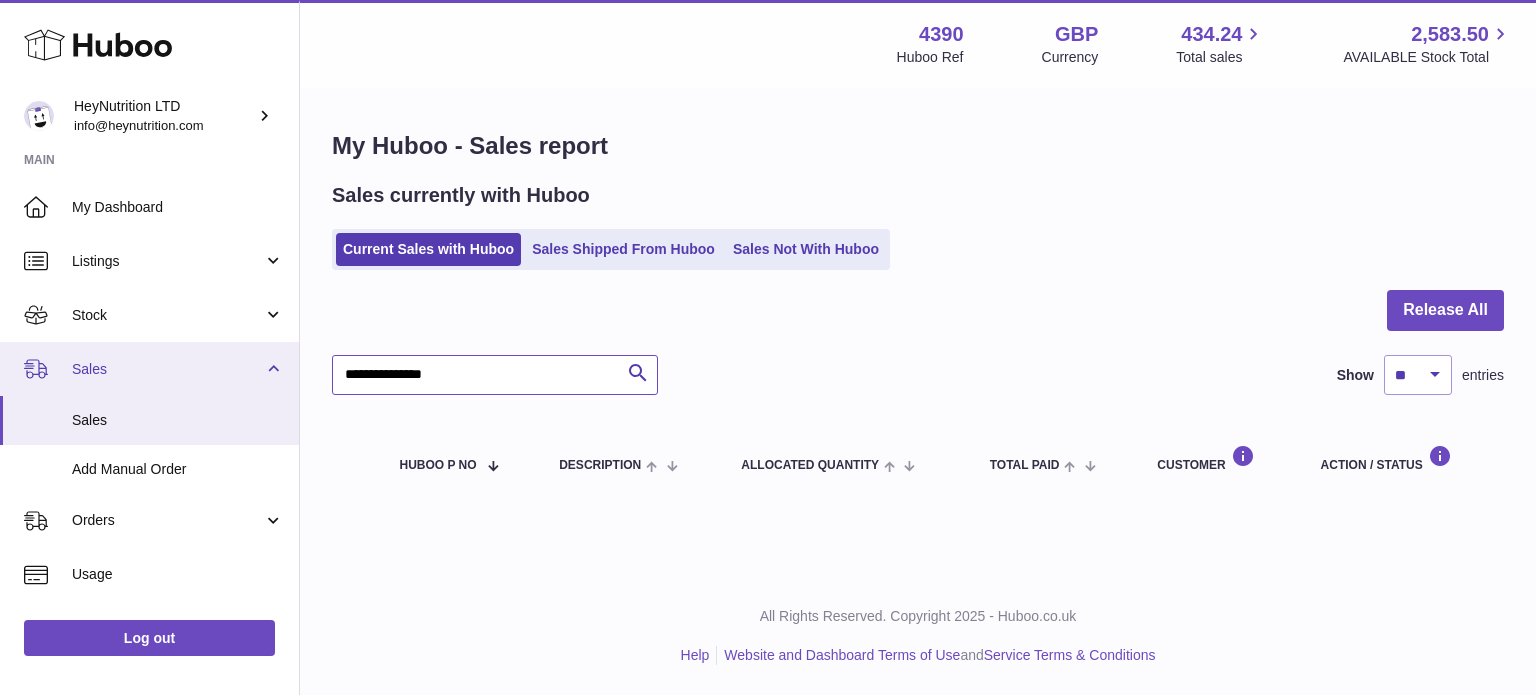 drag, startPoint x: 526, startPoint y: 372, endPoint x: 59, endPoint y: 381, distance: 467.08673 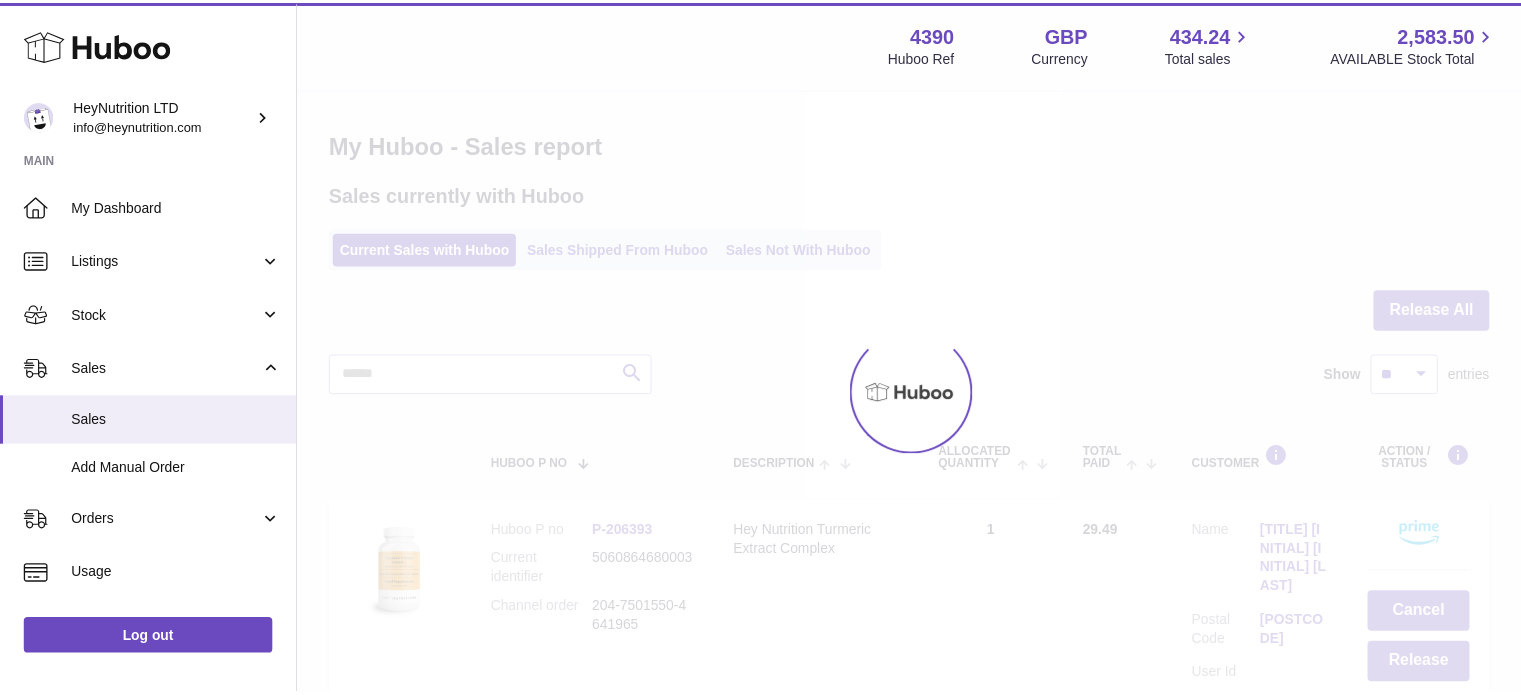 scroll, scrollTop: 0, scrollLeft: 0, axis: both 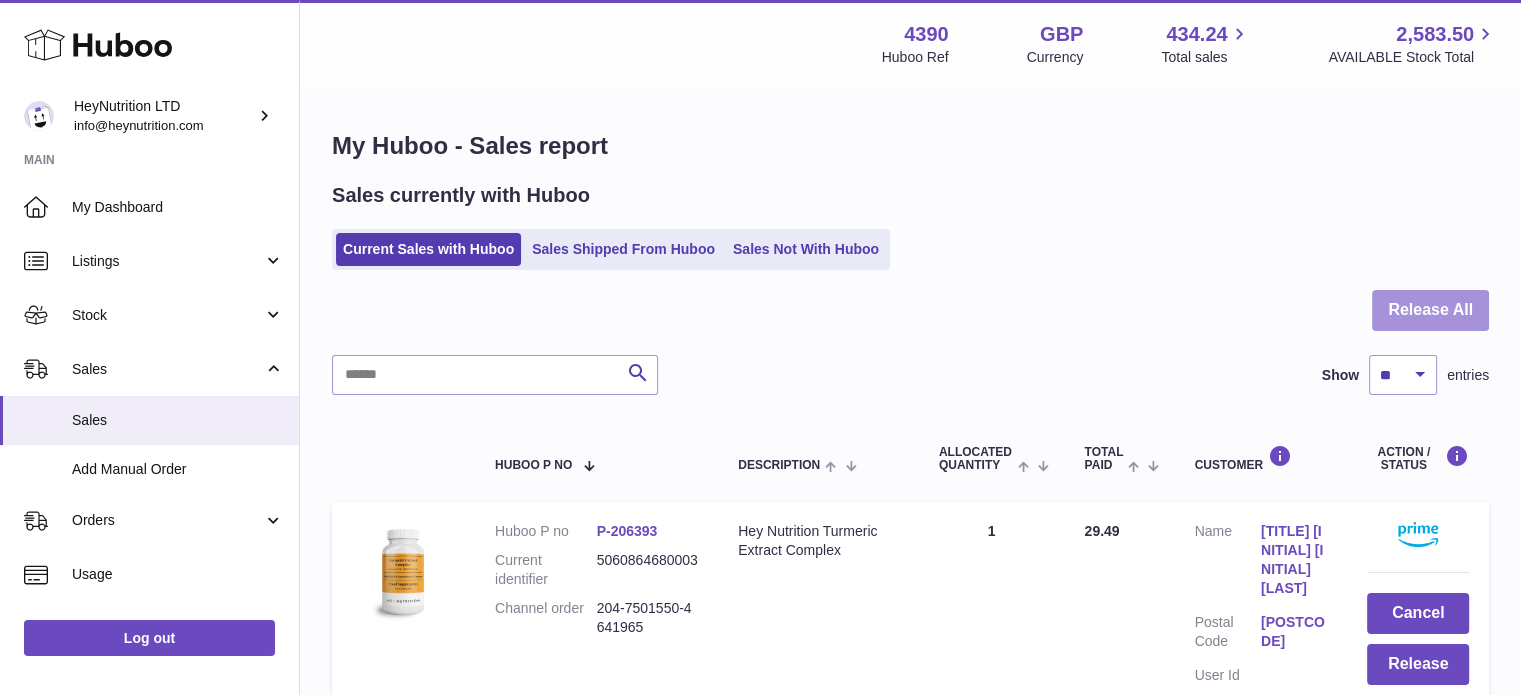 click on "Release All" at bounding box center (1430, 310) 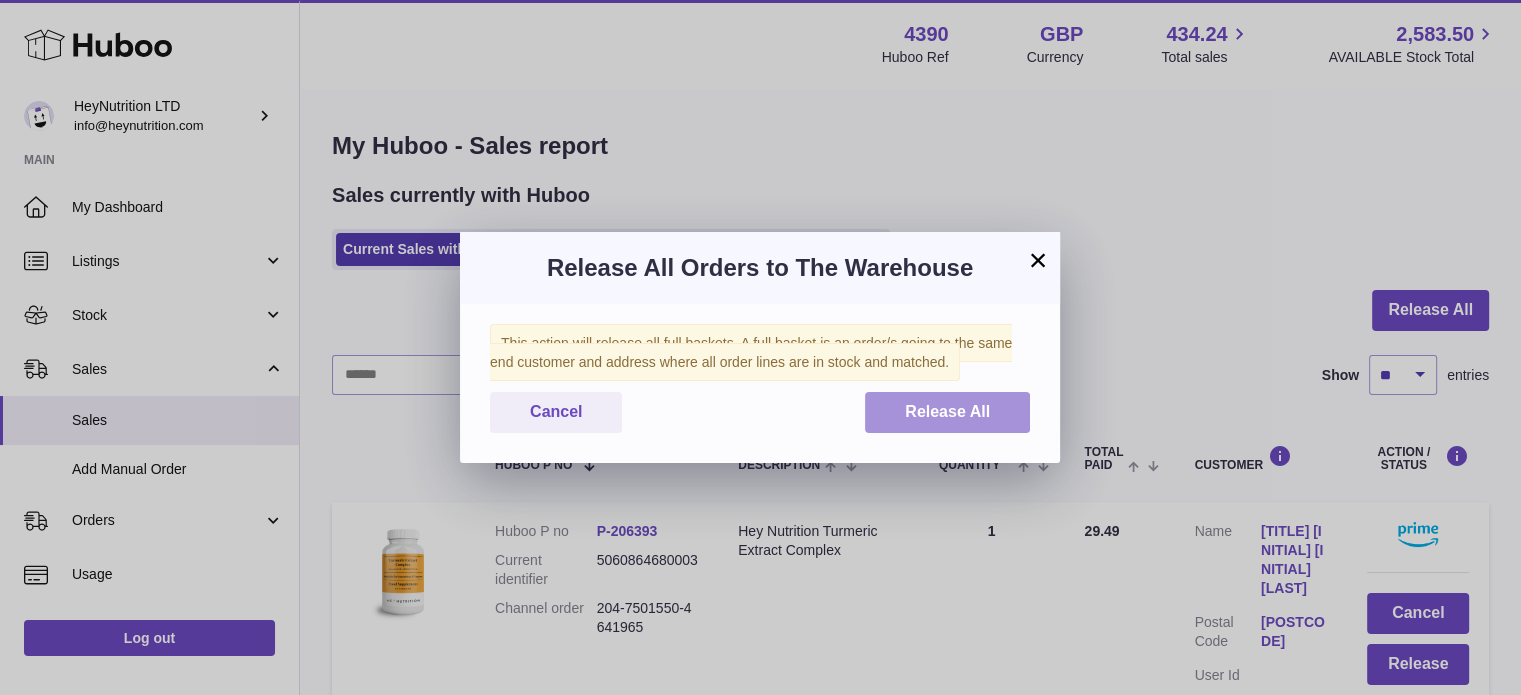 click on "Release All" at bounding box center [947, 411] 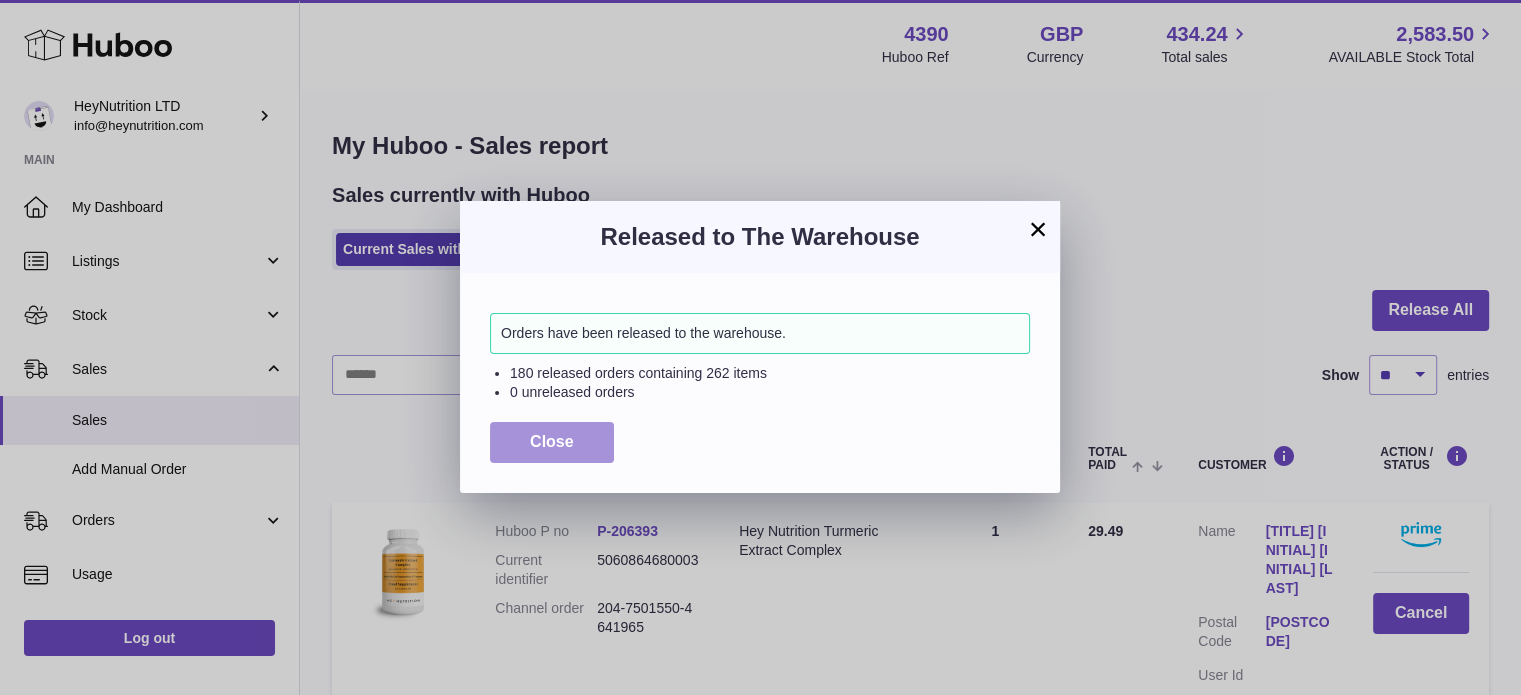 click on "Close" at bounding box center (552, 442) 